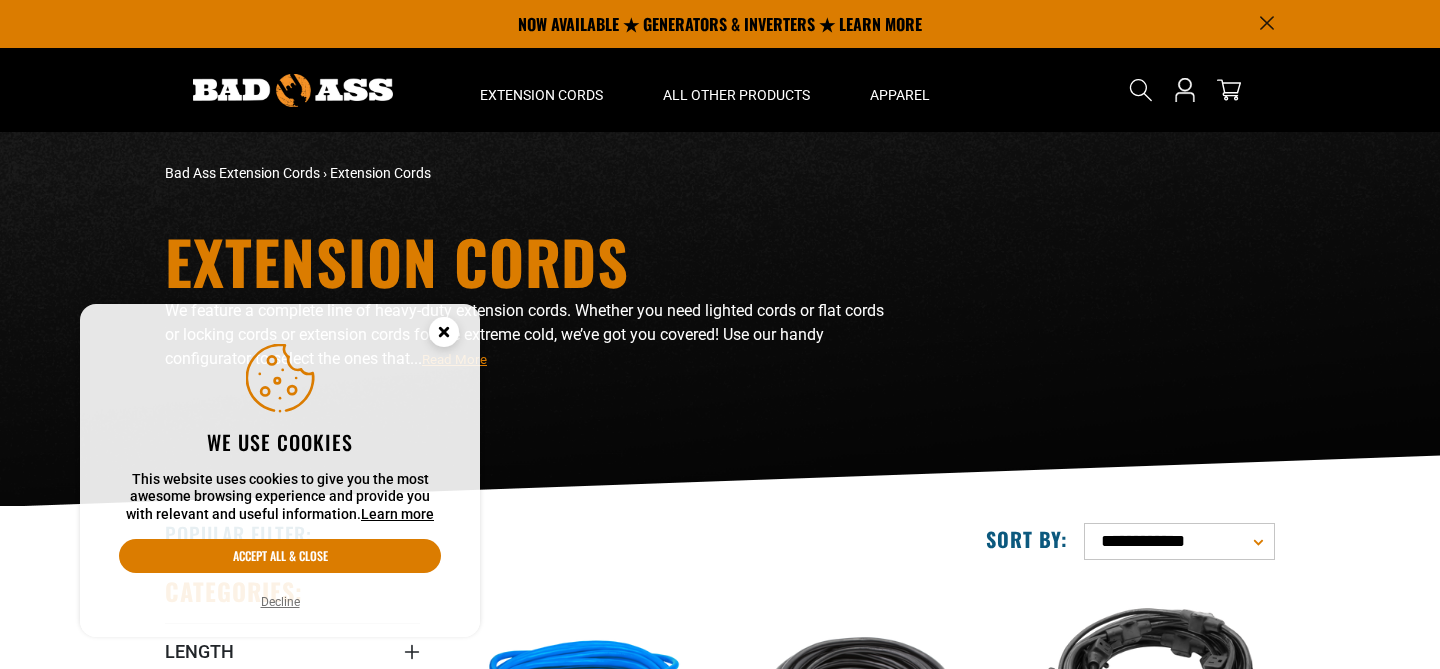 scroll, scrollTop: 312, scrollLeft: 0, axis: vertical 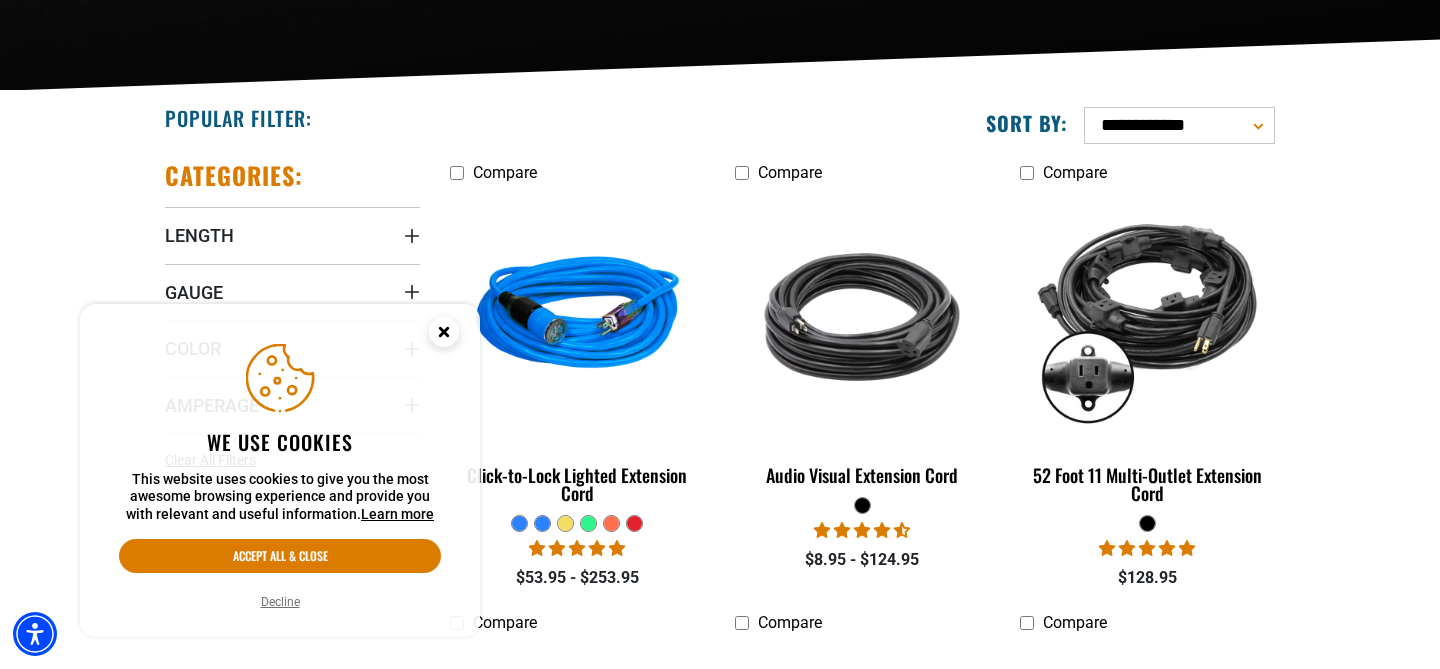 click 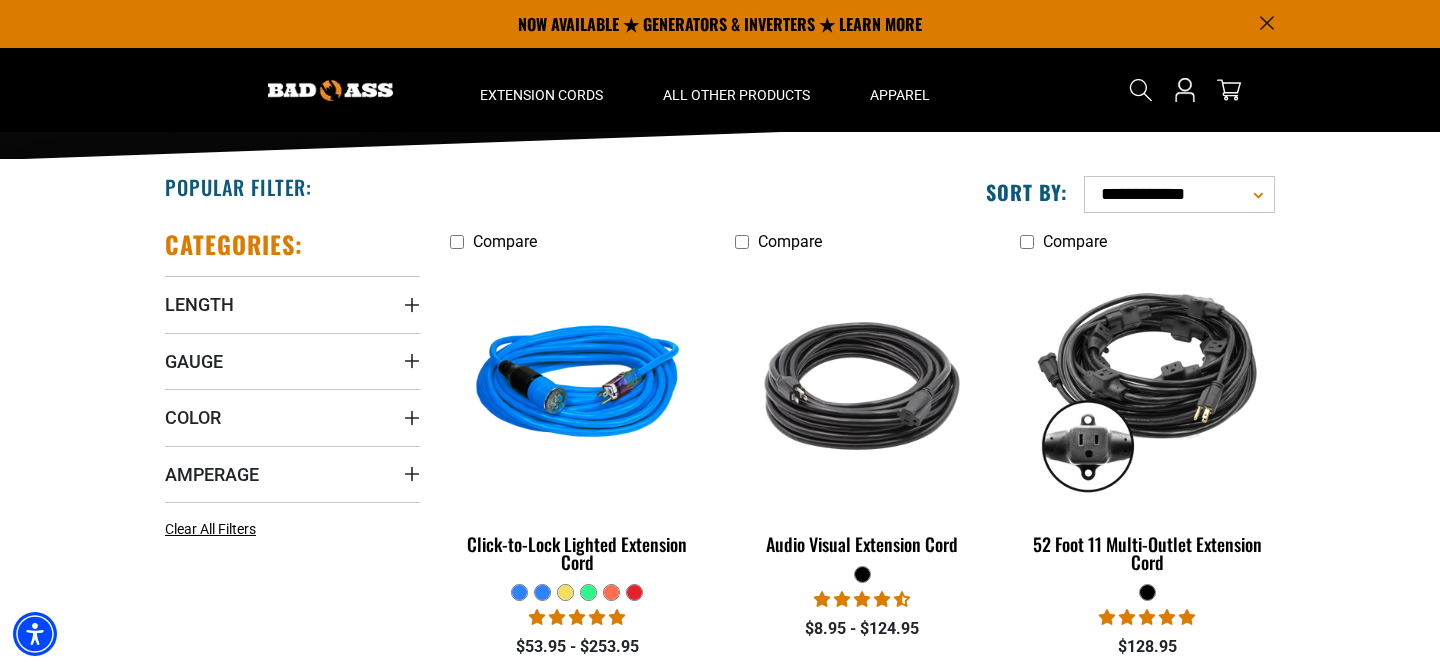 scroll, scrollTop: 333, scrollLeft: 0, axis: vertical 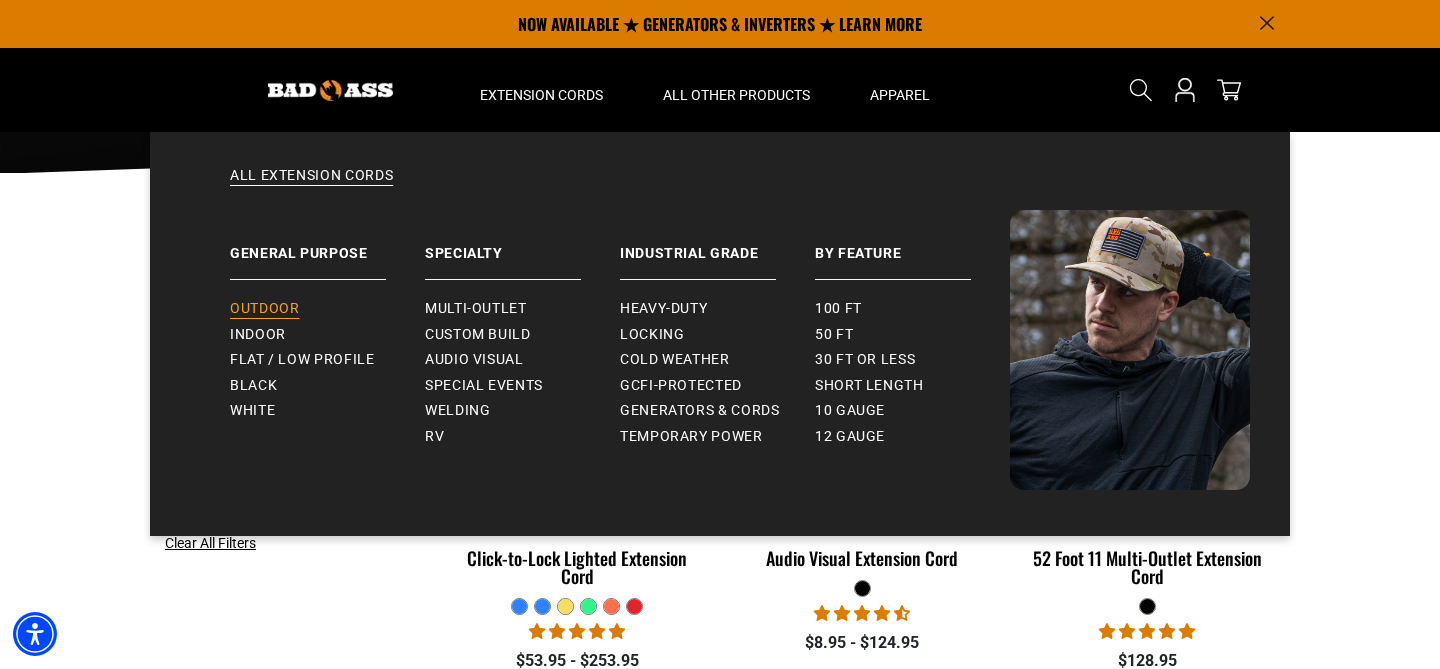 click on "Outdoor" at bounding box center [264, 309] 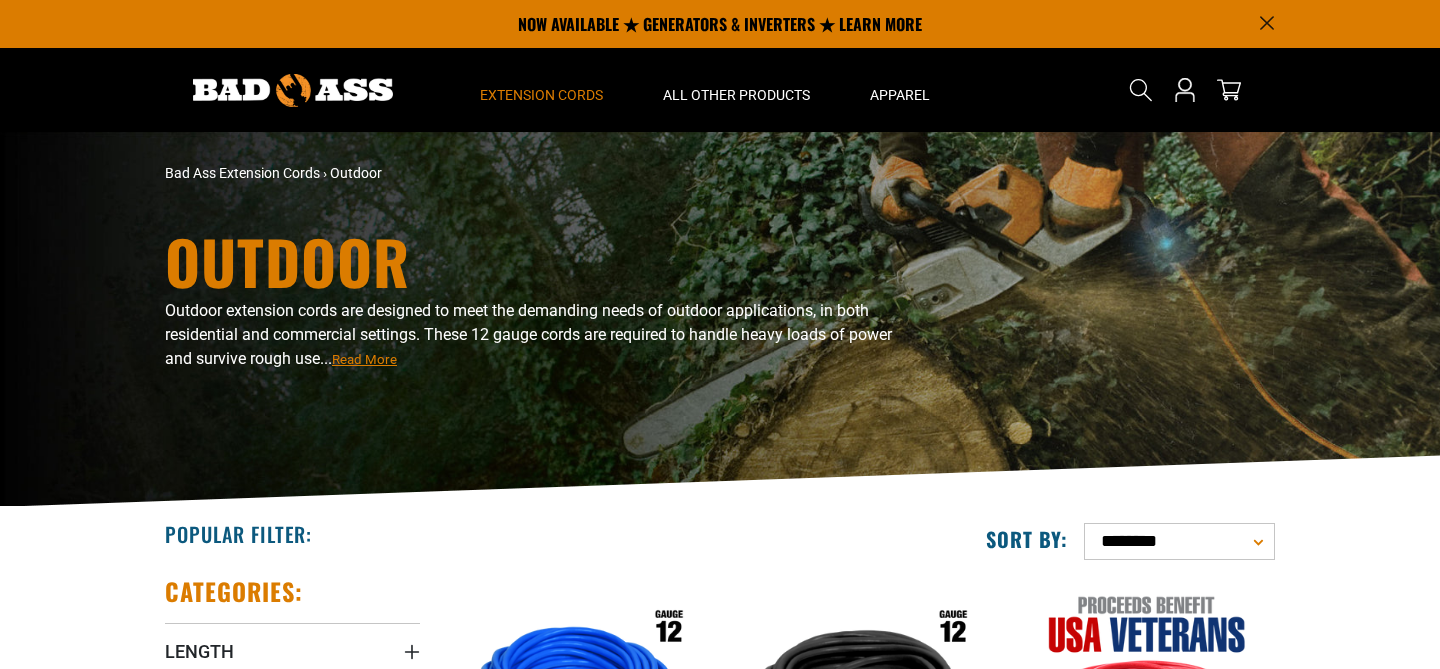 scroll, scrollTop: 0, scrollLeft: 0, axis: both 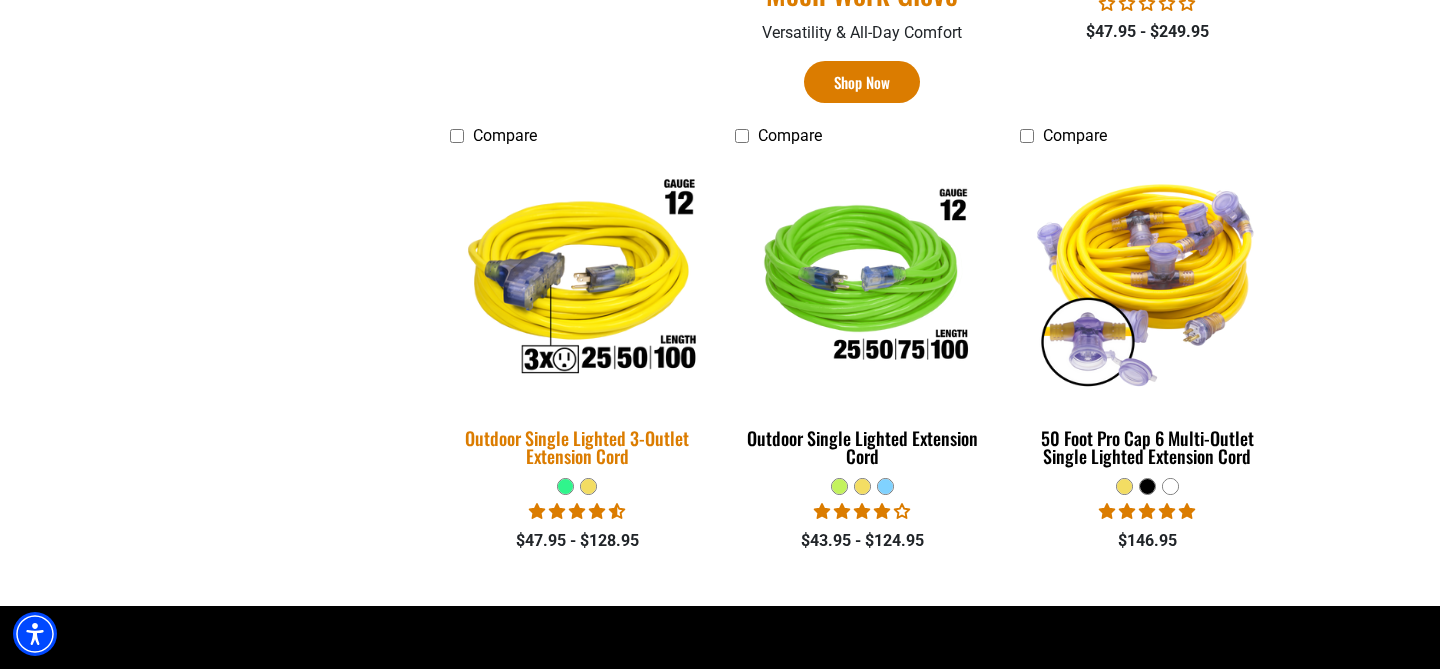 click on "Outdoor Single Lighted 3-Outlet Extension Cord" at bounding box center [577, 447] 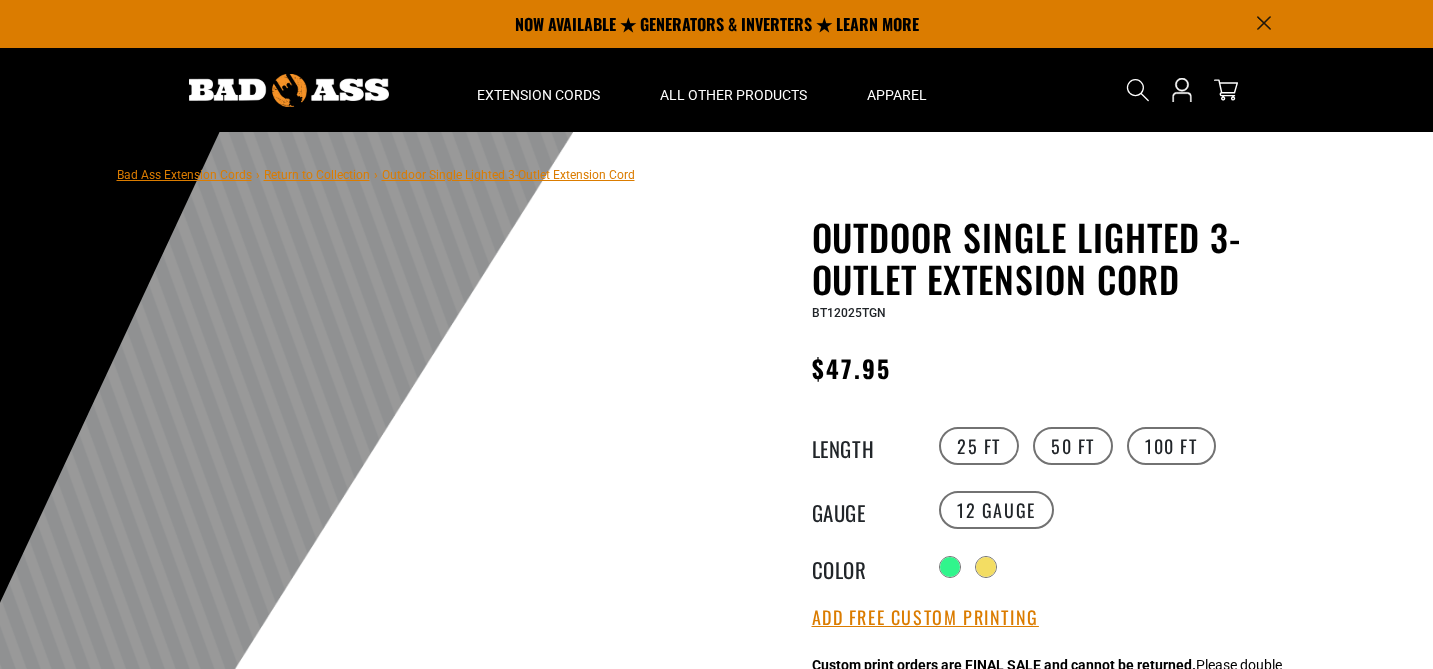 scroll, scrollTop: 0, scrollLeft: 0, axis: both 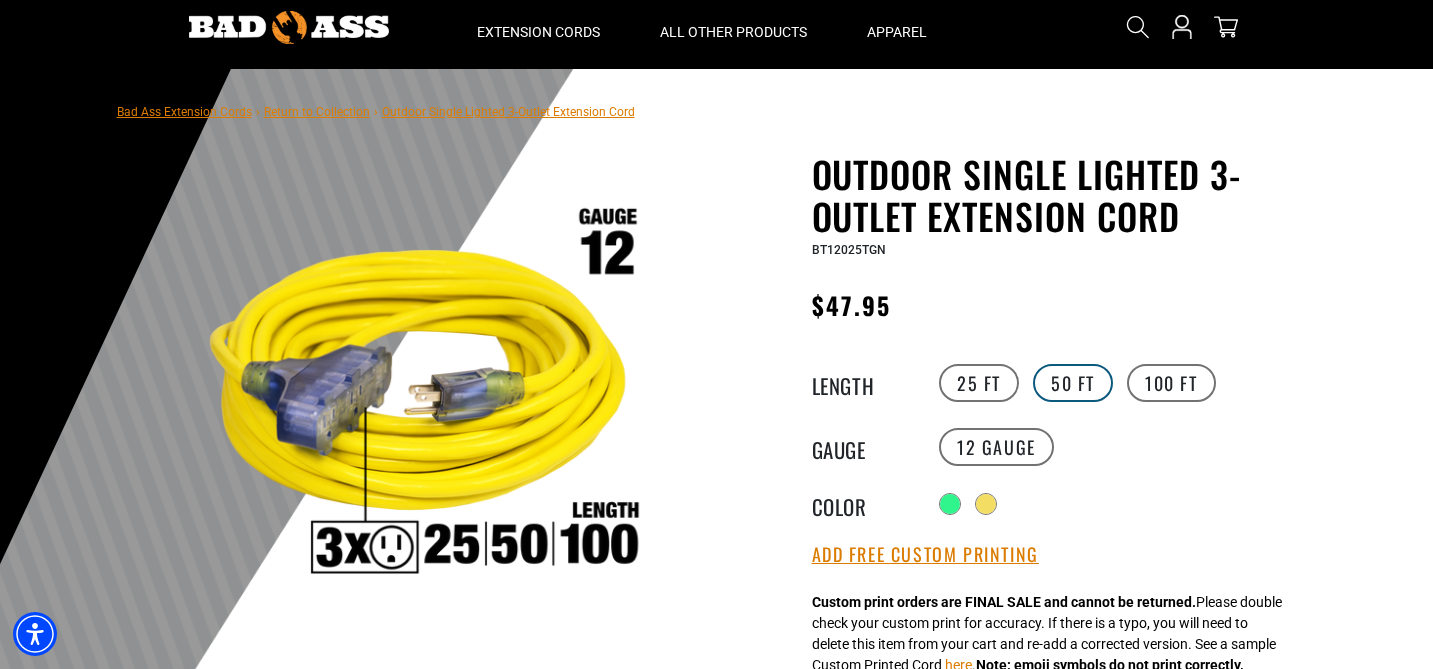 click on "50 FT" at bounding box center [1073, 383] 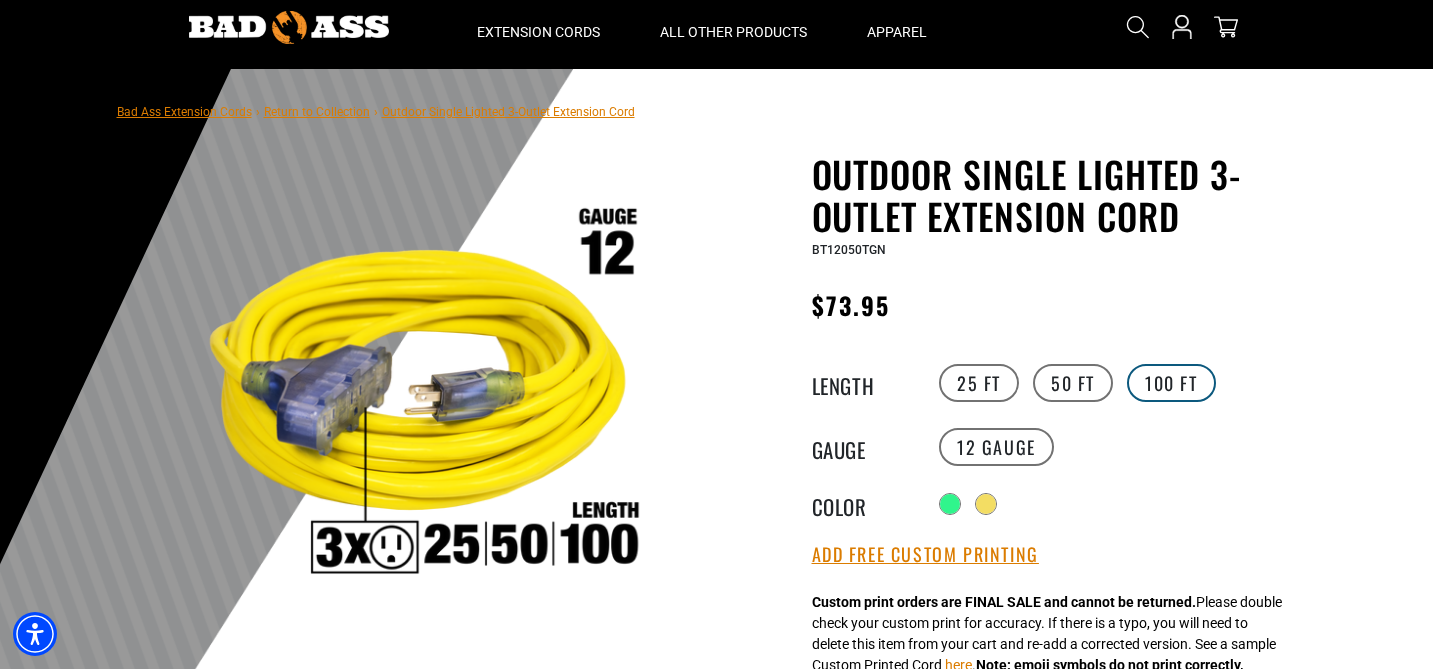 click on "100 FT" at bounding box center [1171, 383] 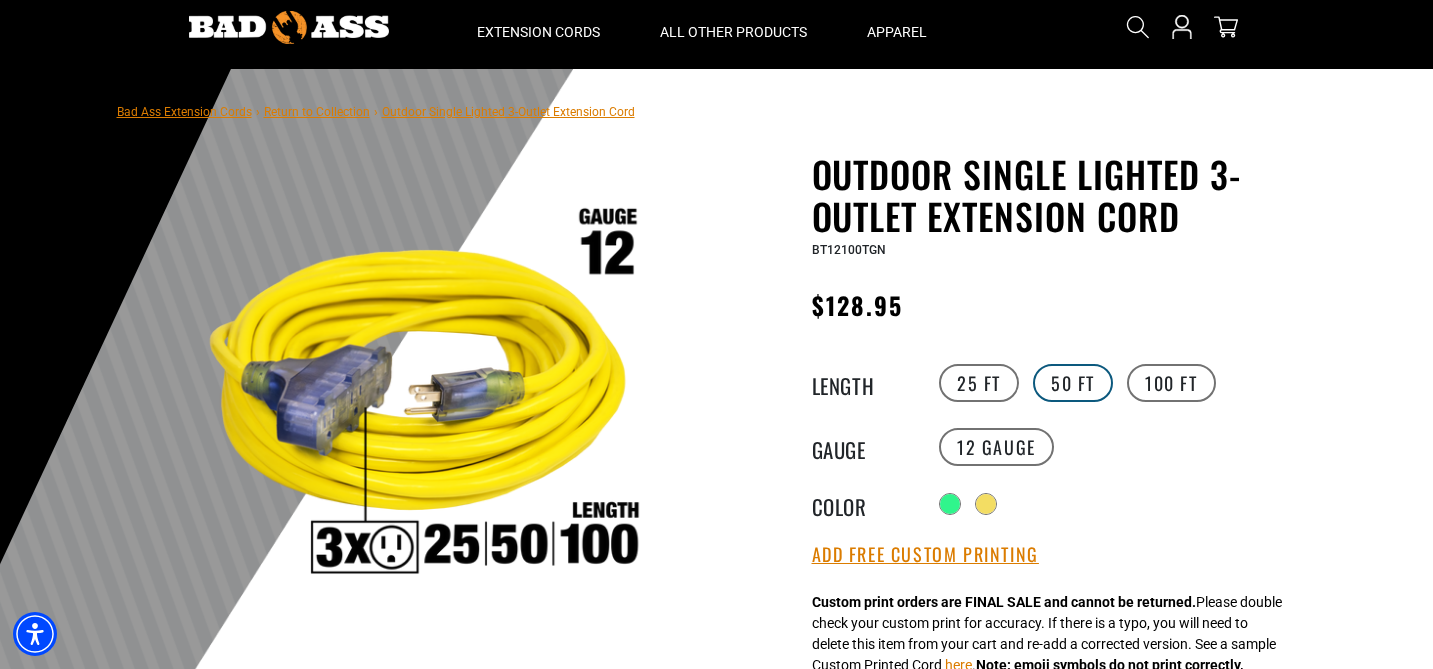click on "50 FT" at bounding box center (1073, 383) 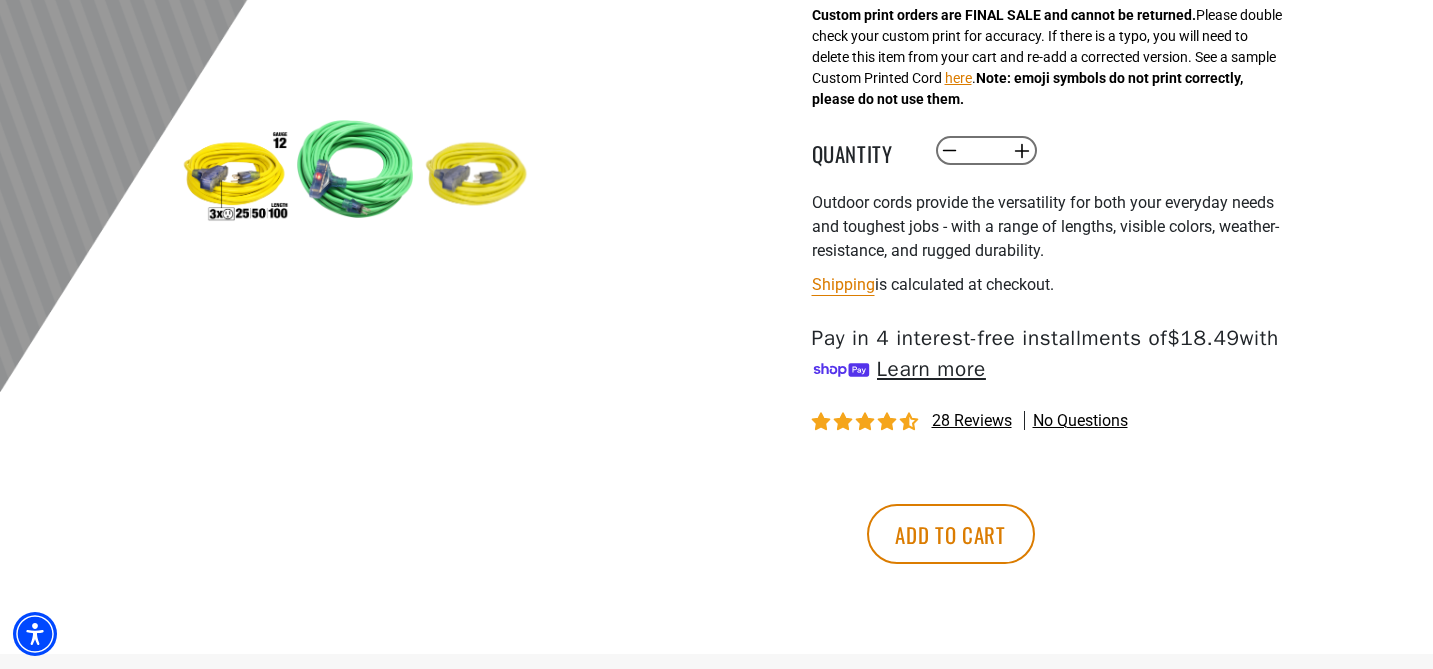 scroll, scrollTop: 661, scrollLeft: 0, axis: vertical 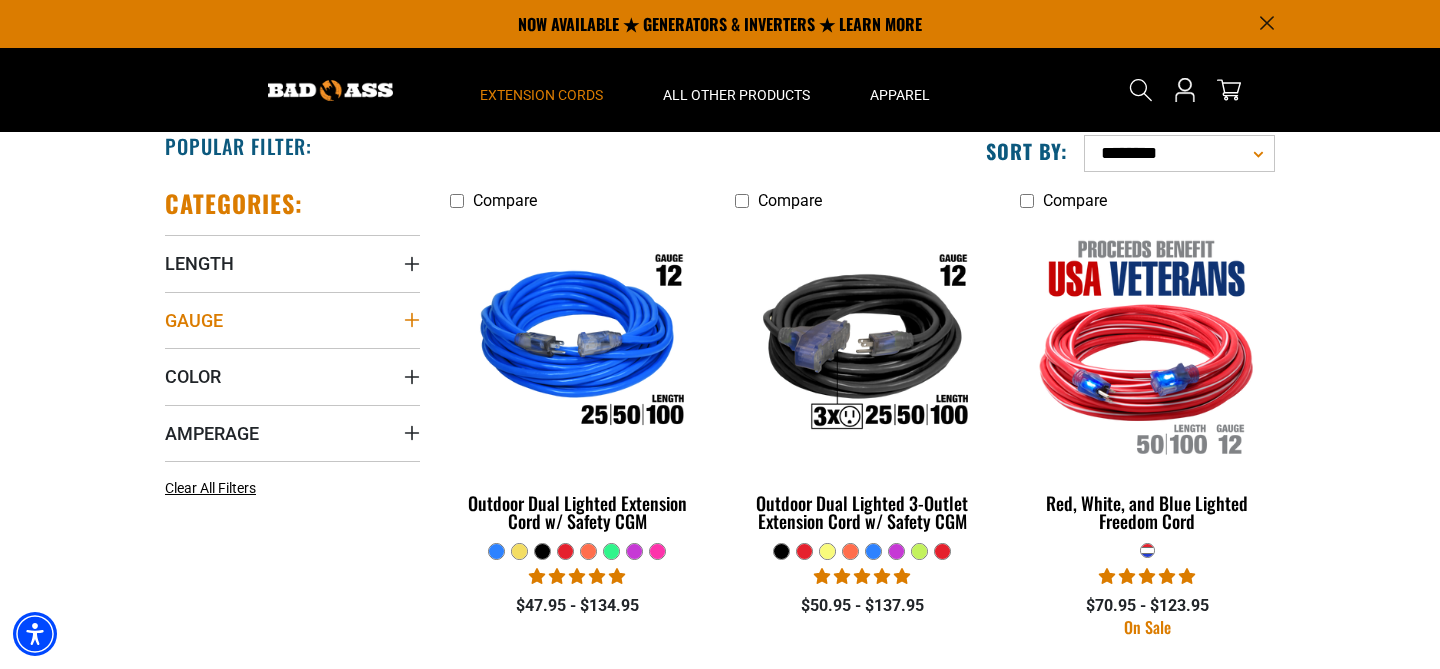 click 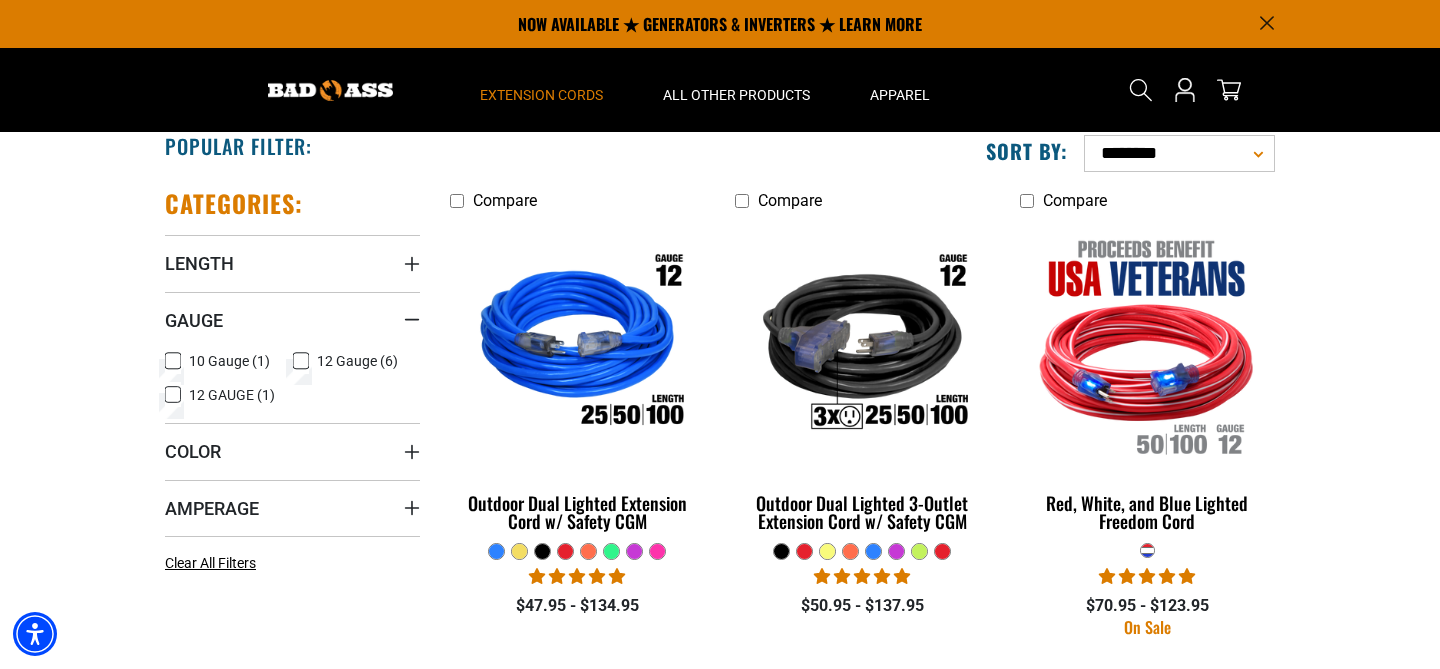 click 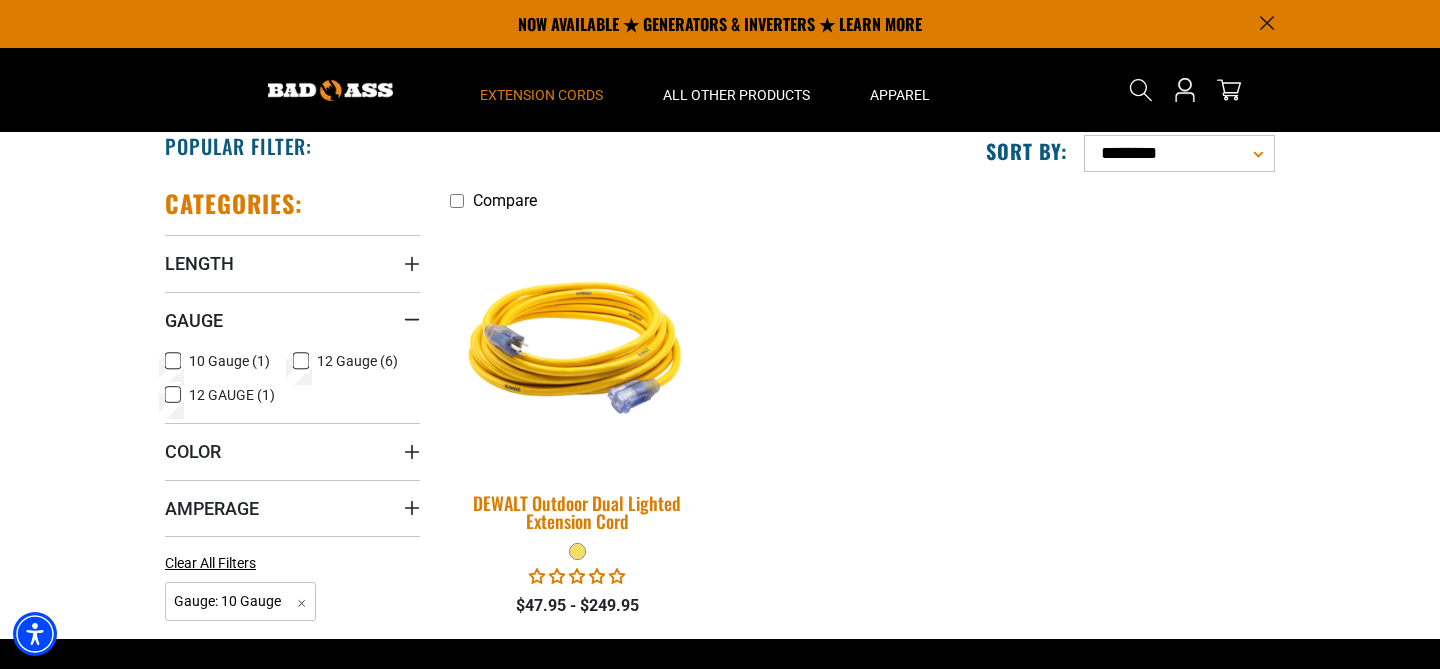 click on "DEWALT Outdoor Dual Lighted Extension Cord" at bounding box center [577, 512] 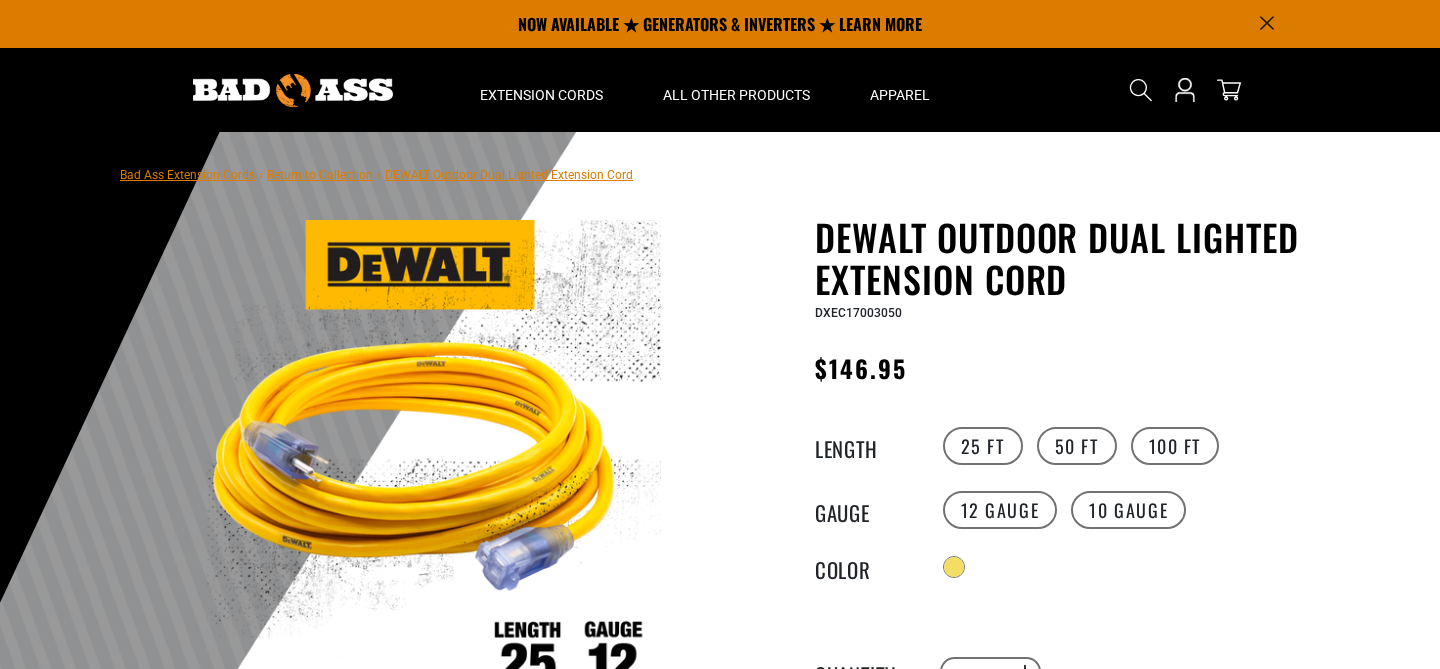 scroll, scrollTop: 0, scrollLeft: 0, axis: both 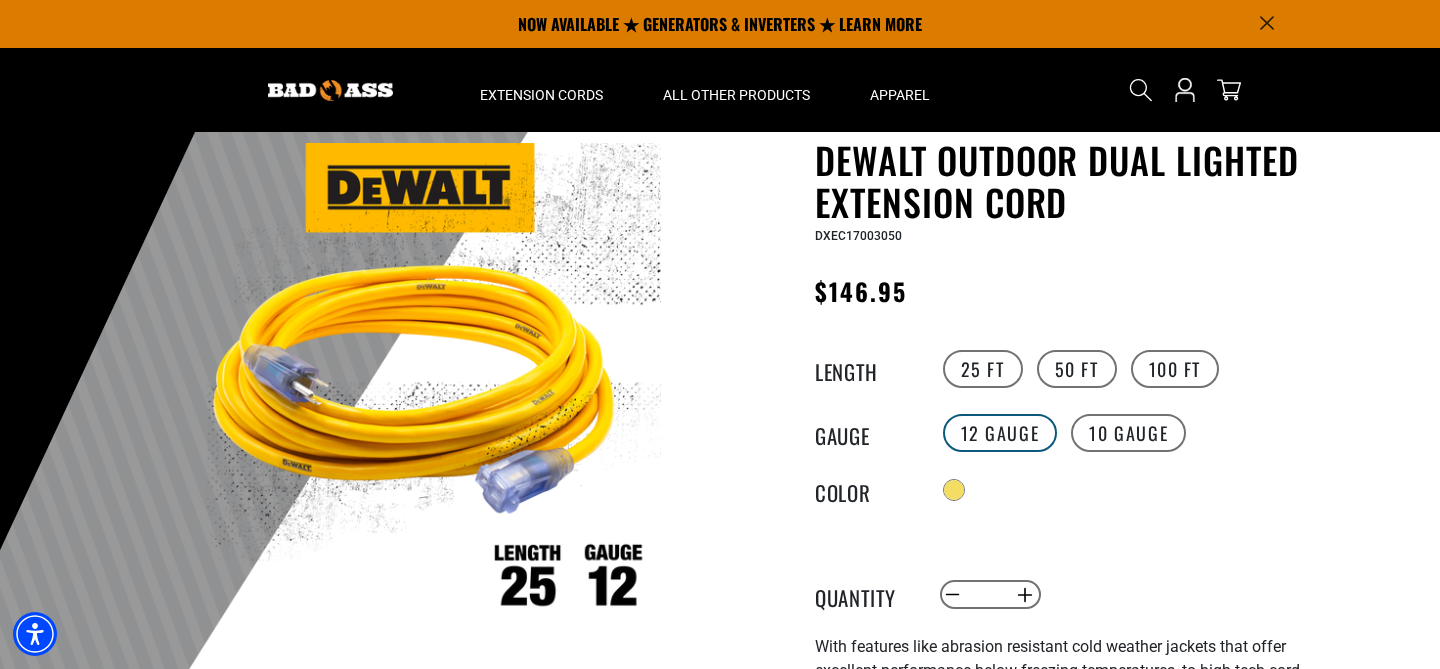 click on "12 Gauge" at bounding box center (1000, 433) 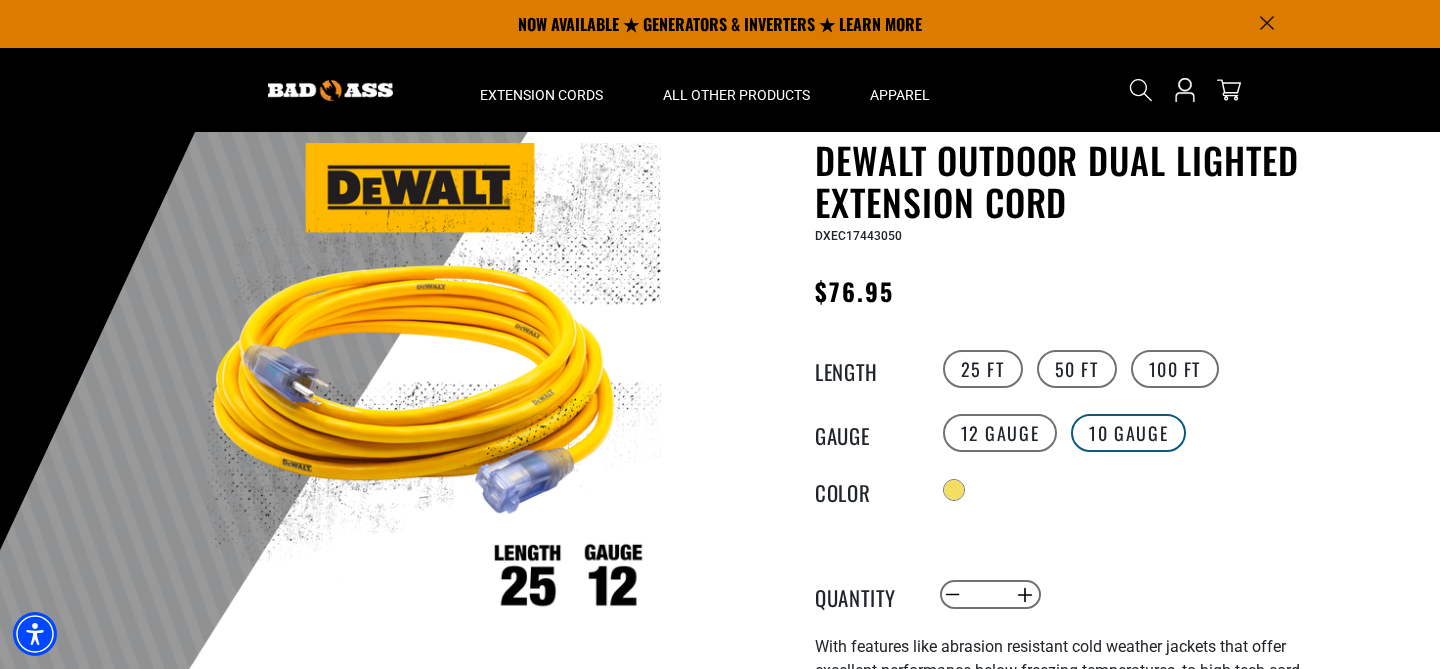 click on "10 Gauge" at bounding box center [1128, 433] 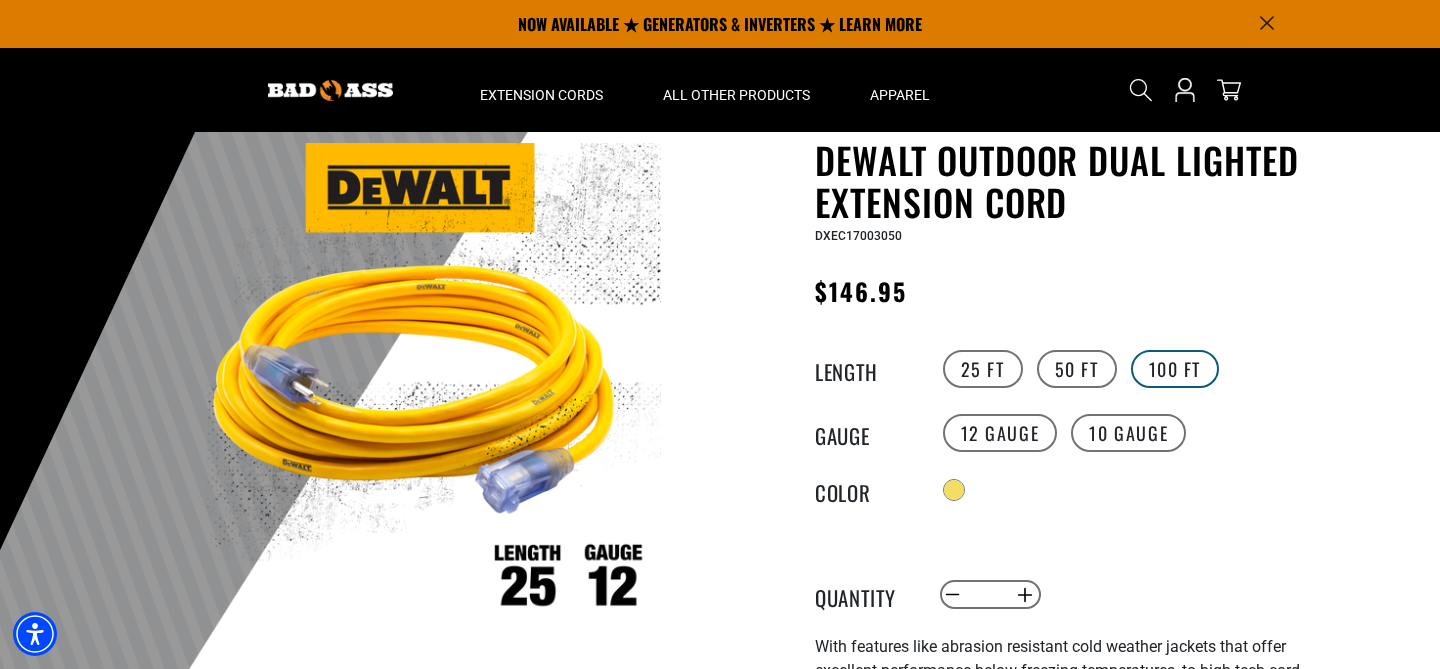 click on "100 FT" at bounding box center (1175, 369) 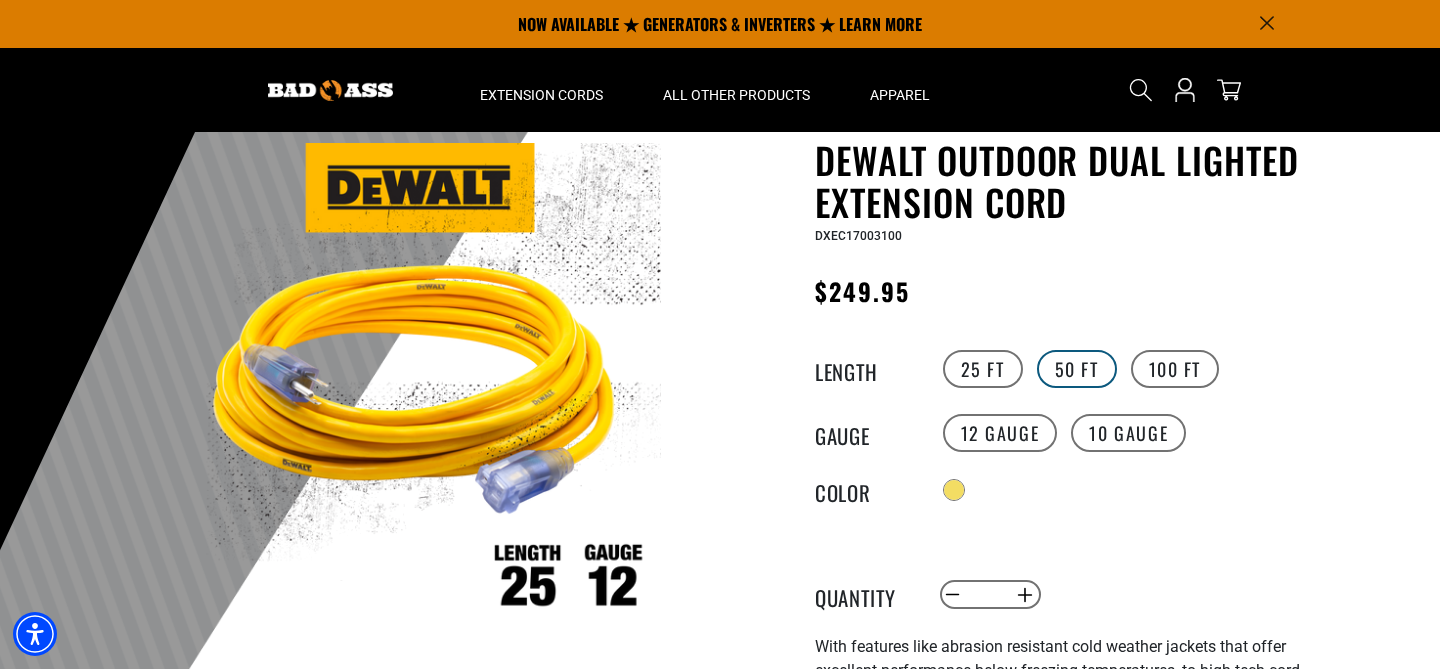 click on "50 FT" at bounding box center (1077, 369) 